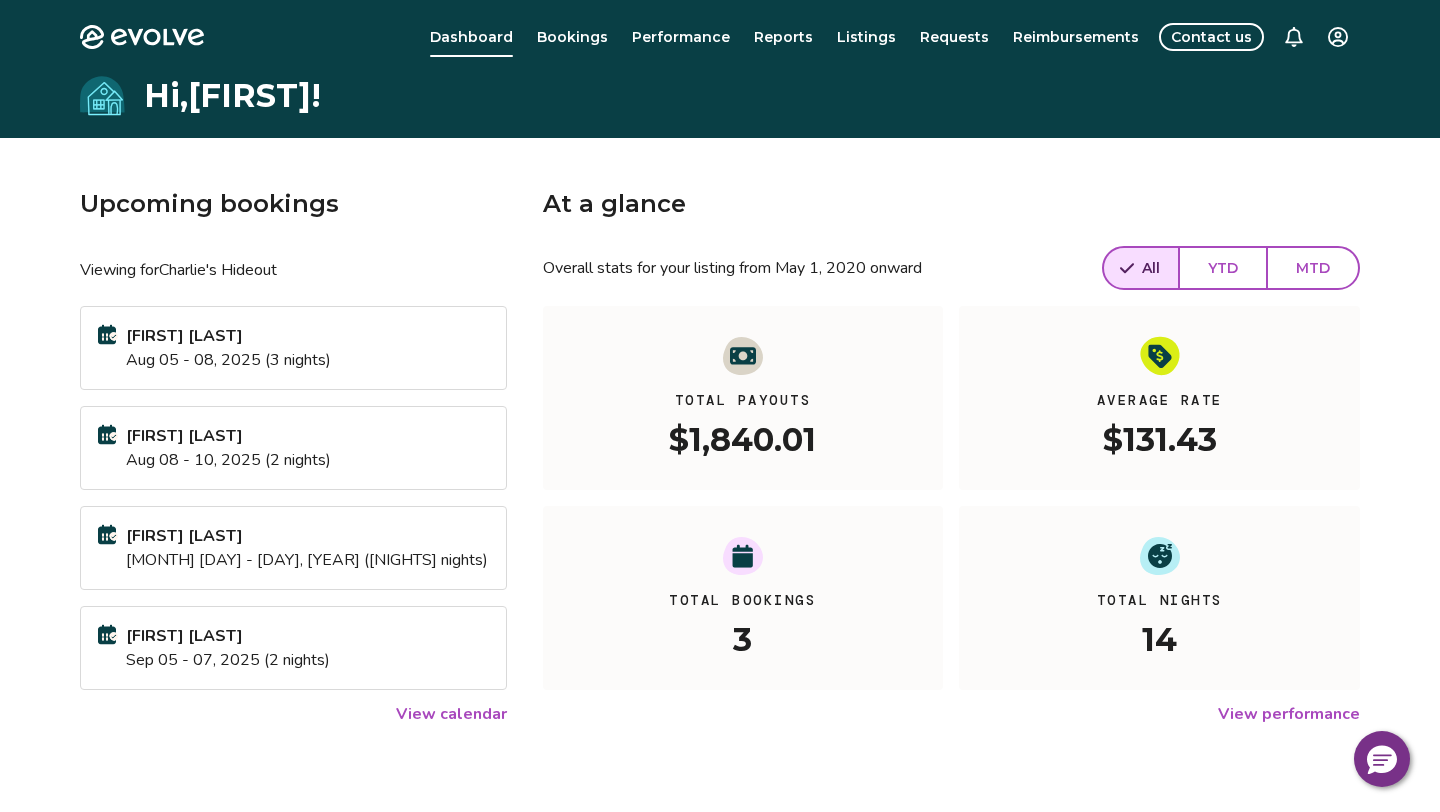 scroll, scrollTop: 0, scrollLeft: 0, axis: both 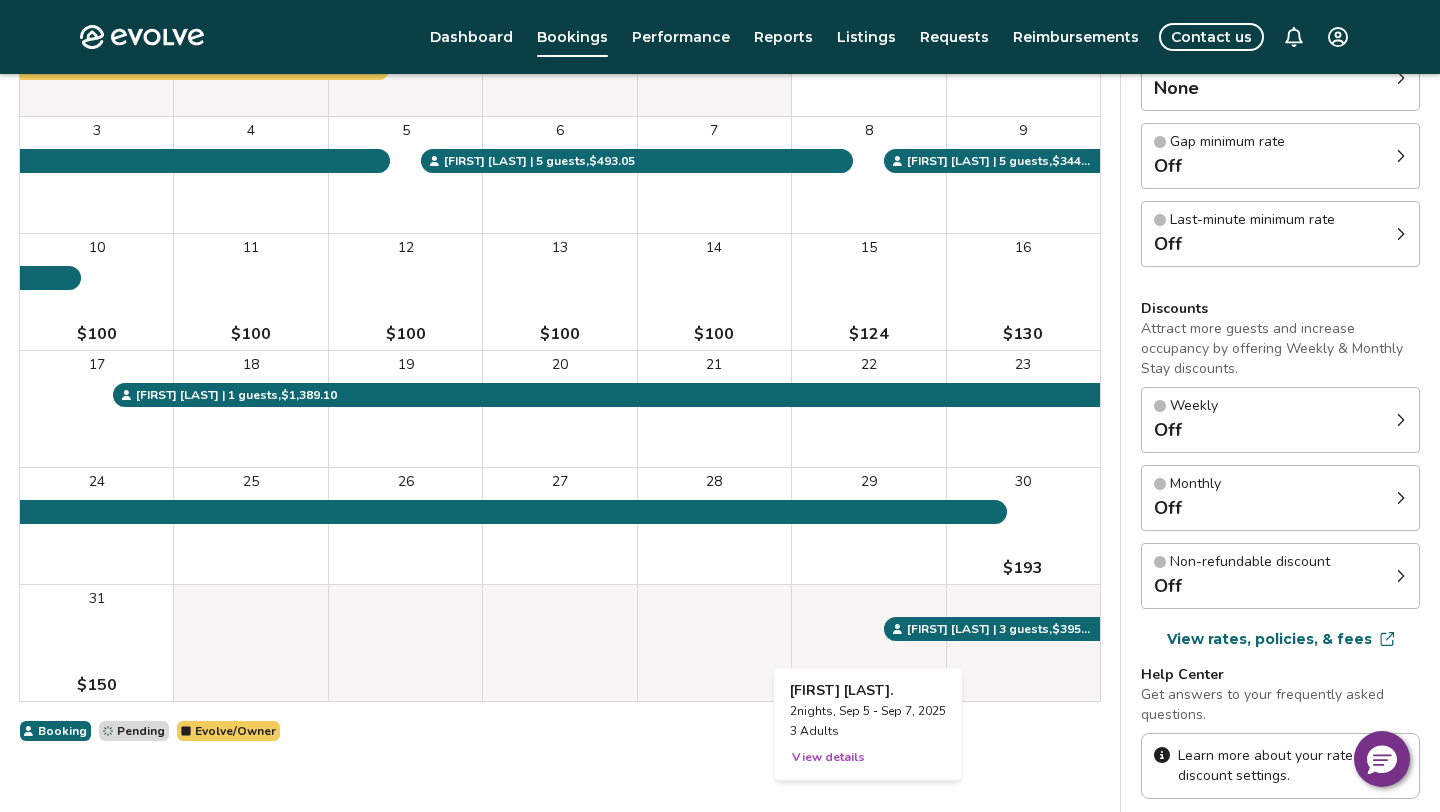 click at bounding box center (868, 643) 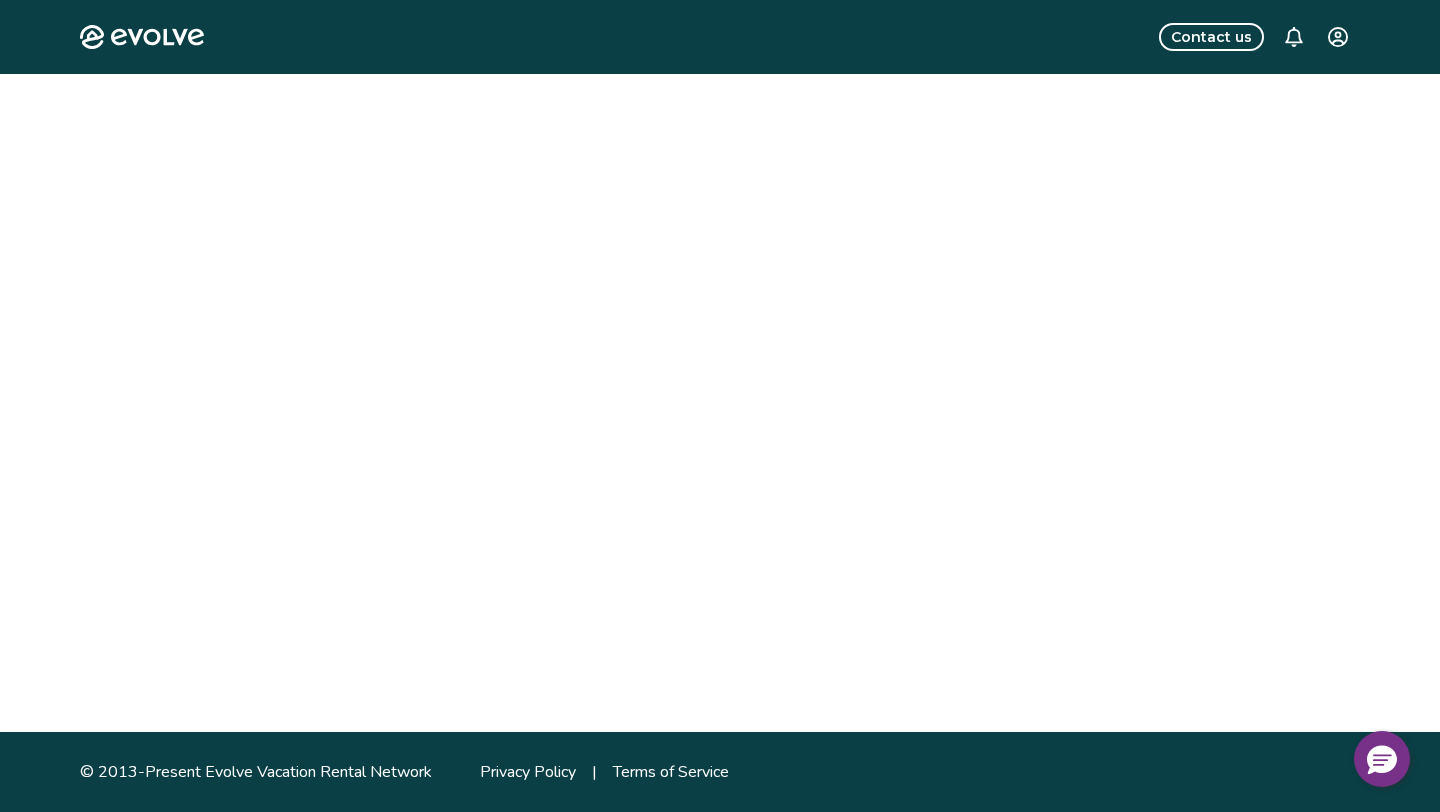 scroll, scrollTop: 0, scrollLeft: 0, axis: both 